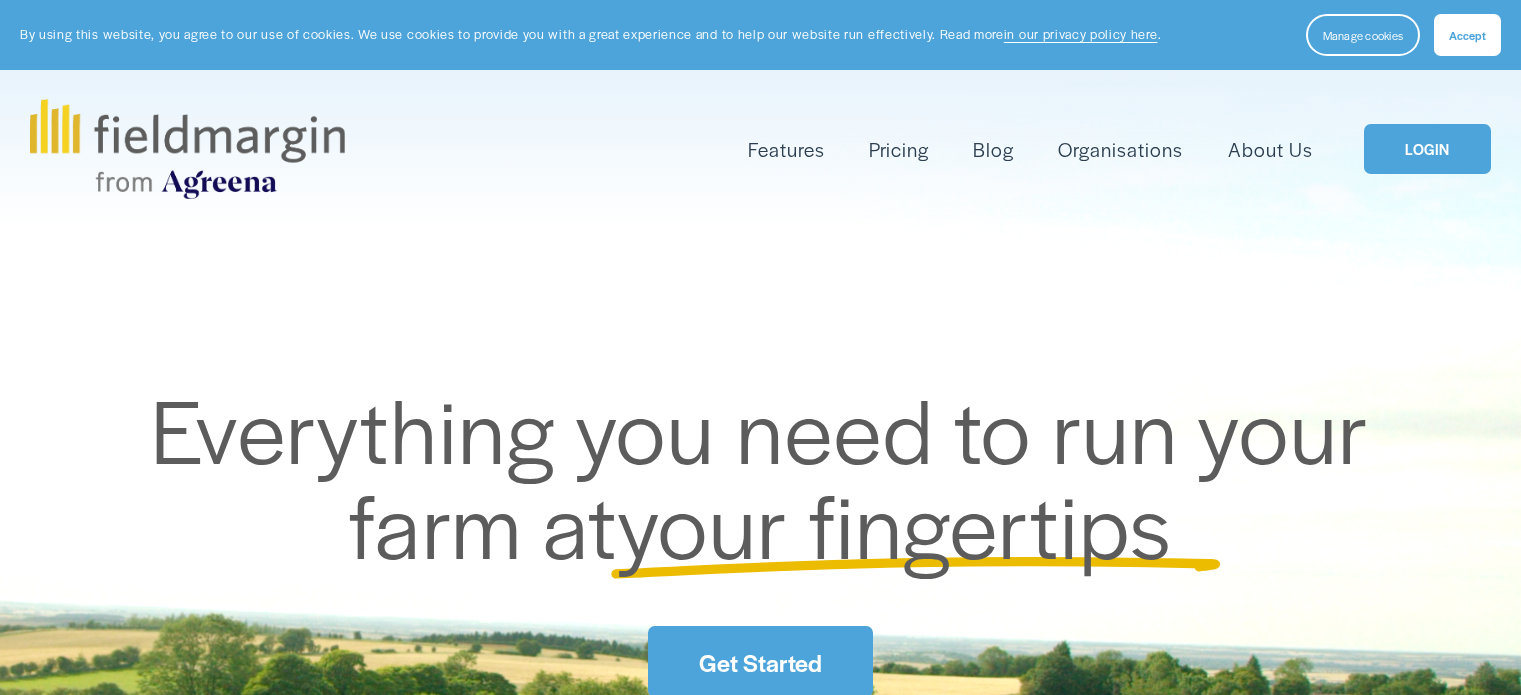 scroll, scrollTop: 0, scrollLeft: 0, axis: both 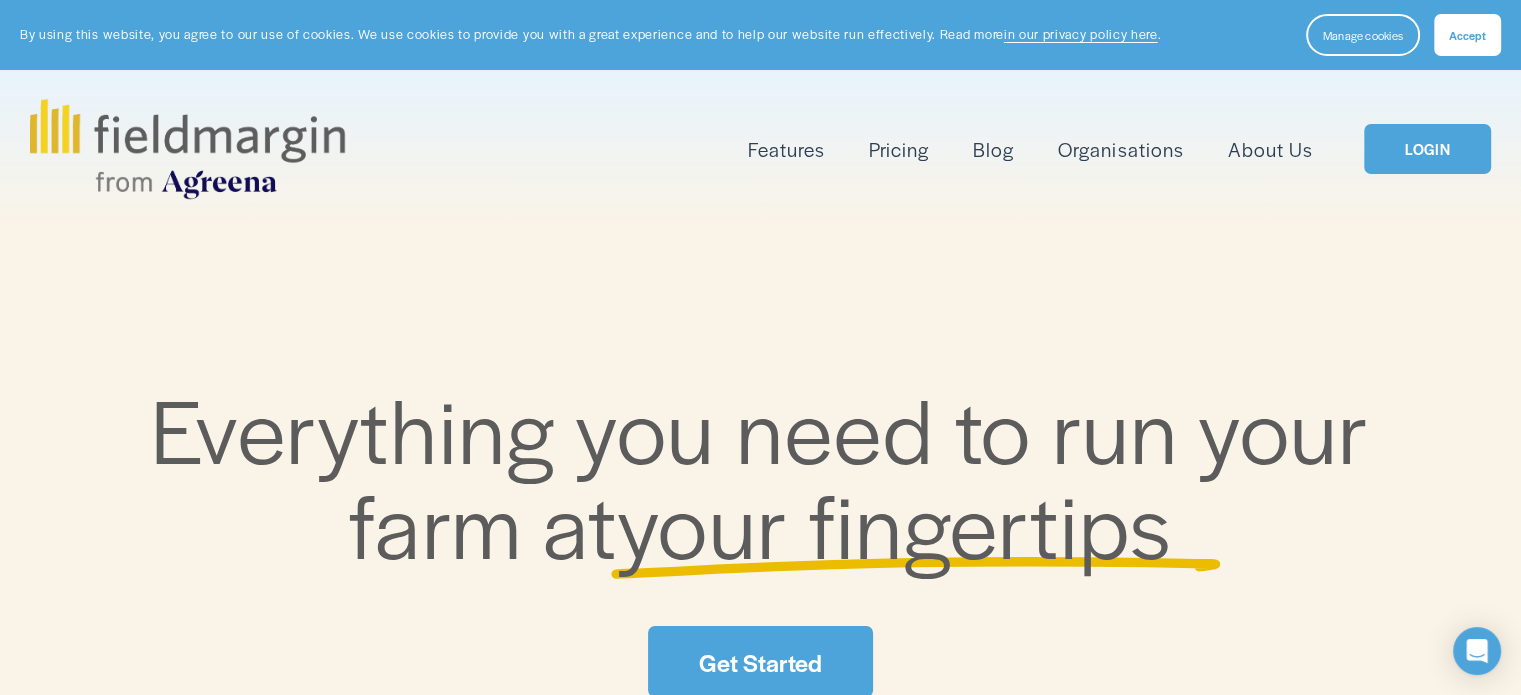 click on "Accept" at bounding box center [1467, 35] 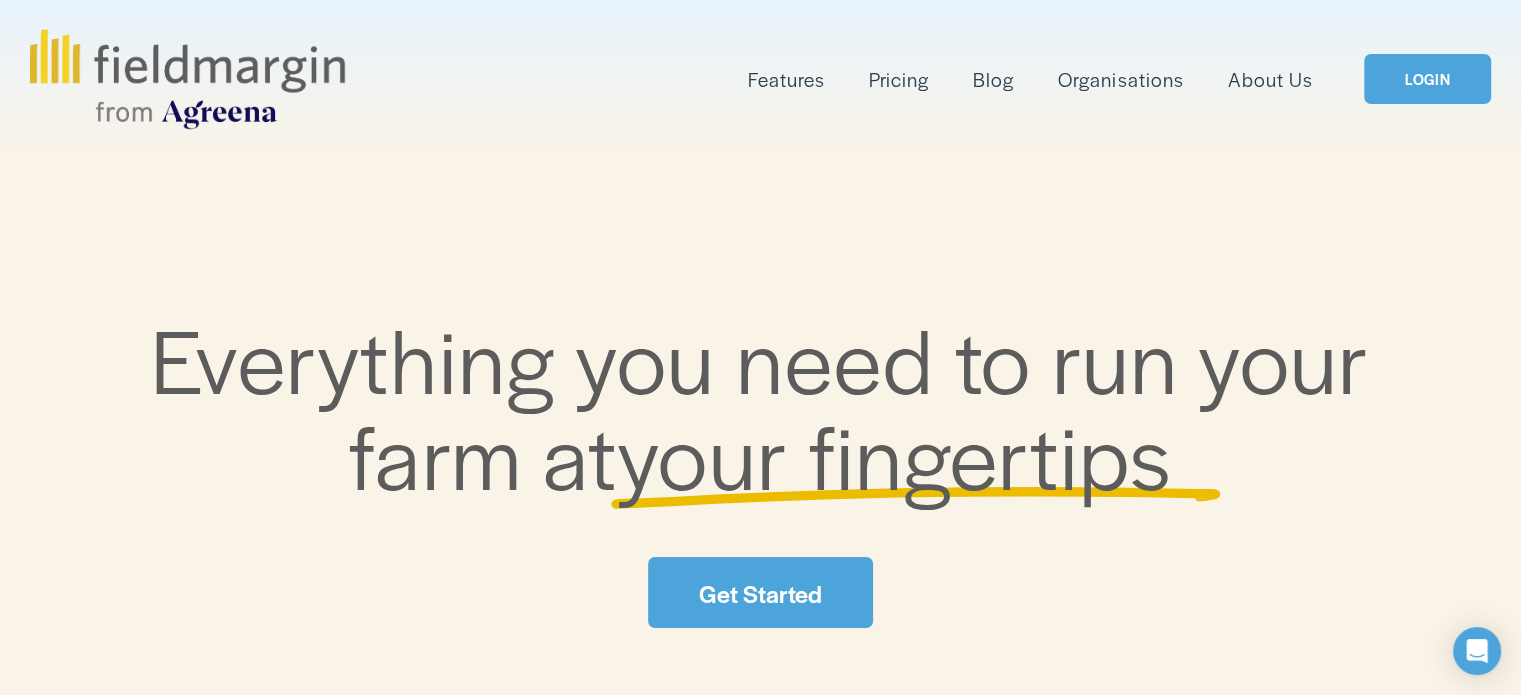 click on "LOGIN" at bounding box center (1427, 79) 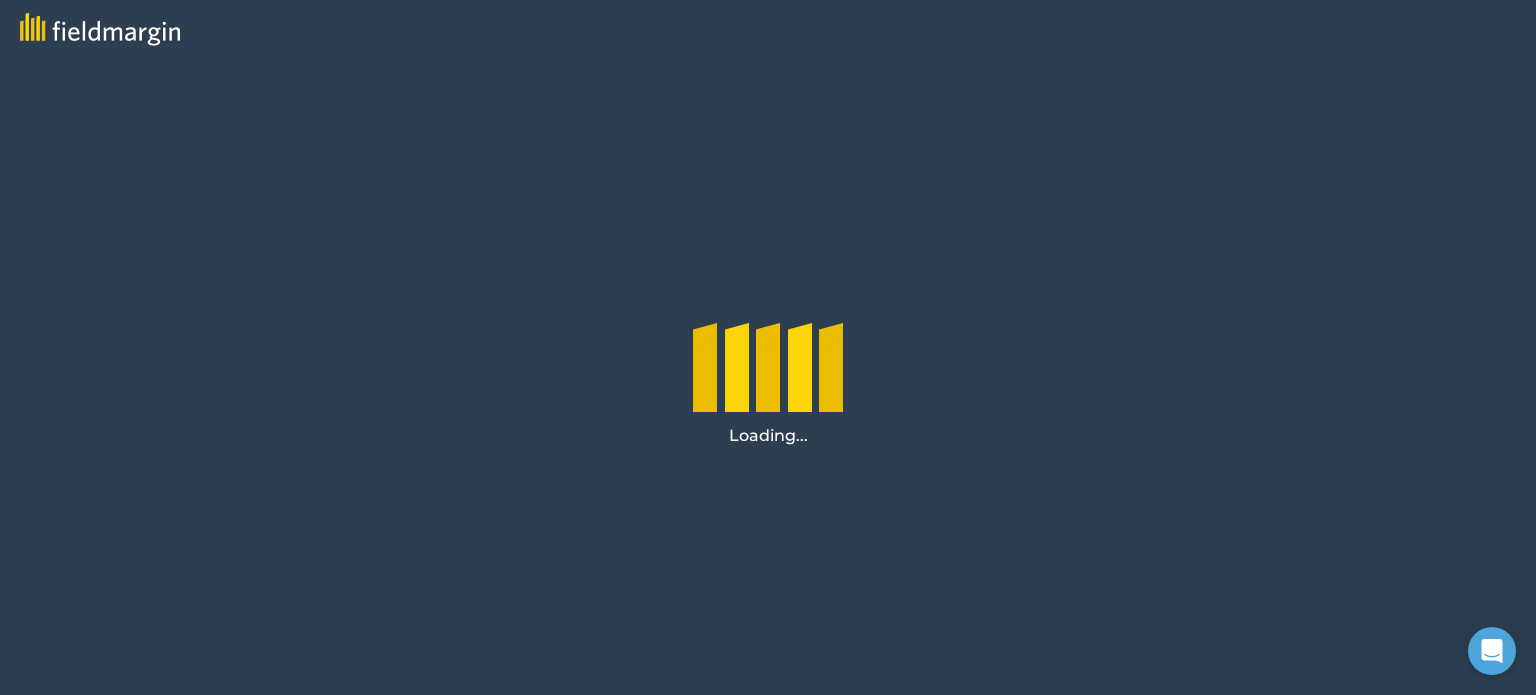 scroll, scrollTop: 0, scrollLeft: 0, axis: both 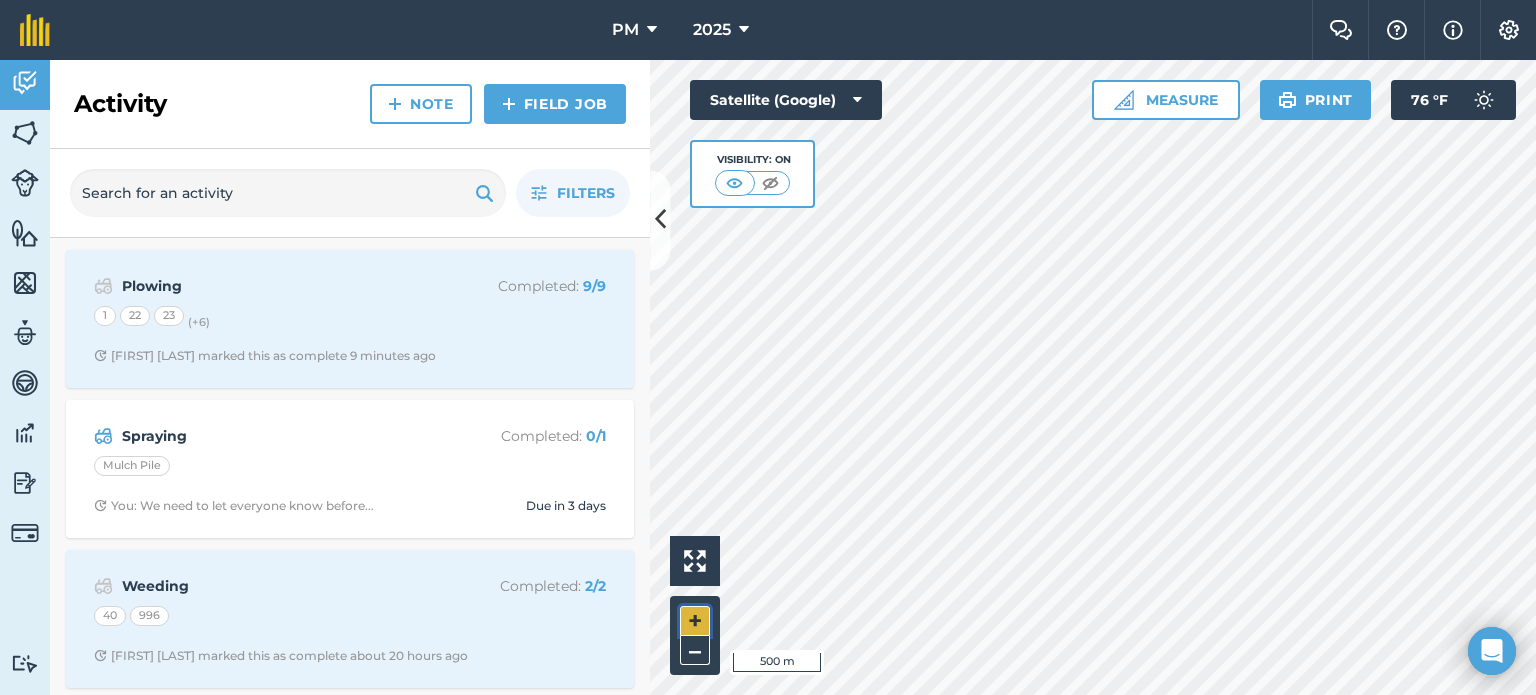 click on "+" at bounding box center (695, 621) 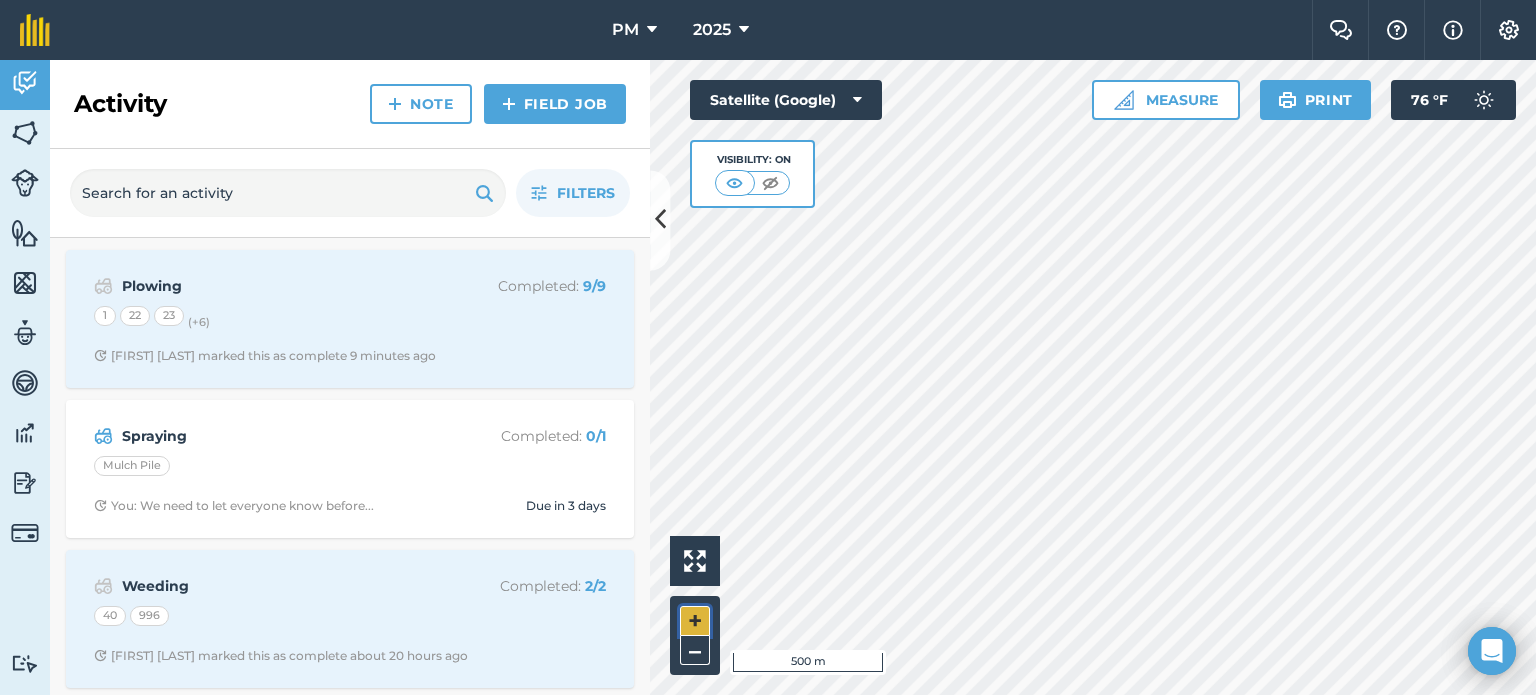 click on "+" at bounding box center [695, 621] 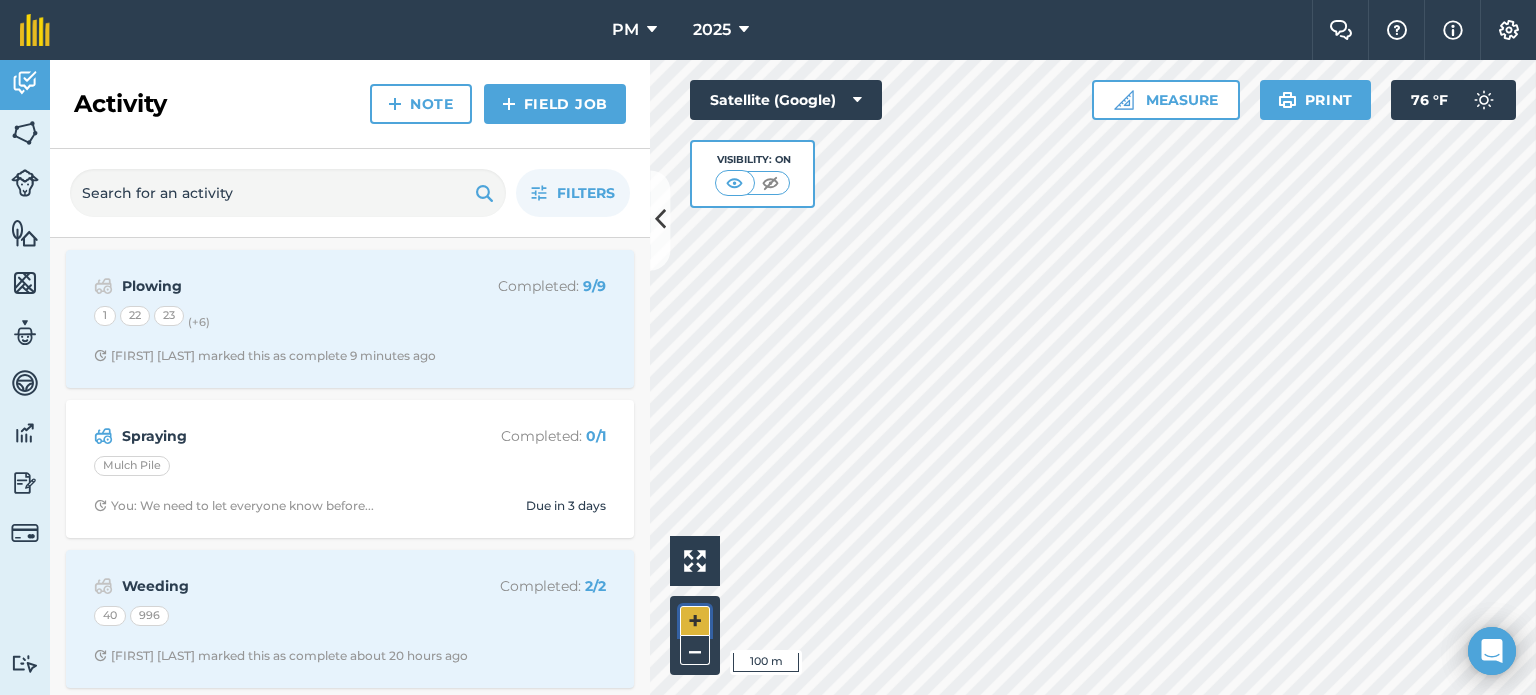 click on "+" at bounding box center (695, 621) 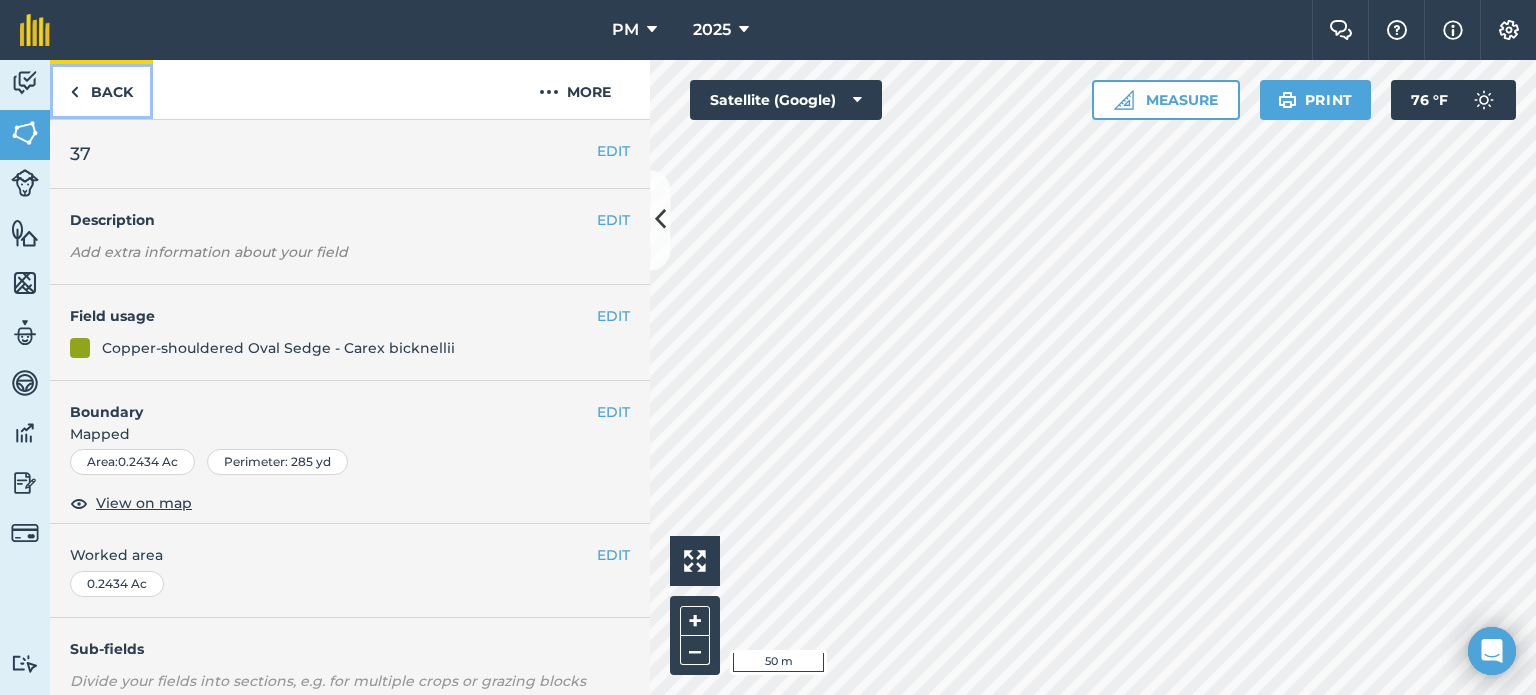click on "Back" at bounding box center (101, 89) 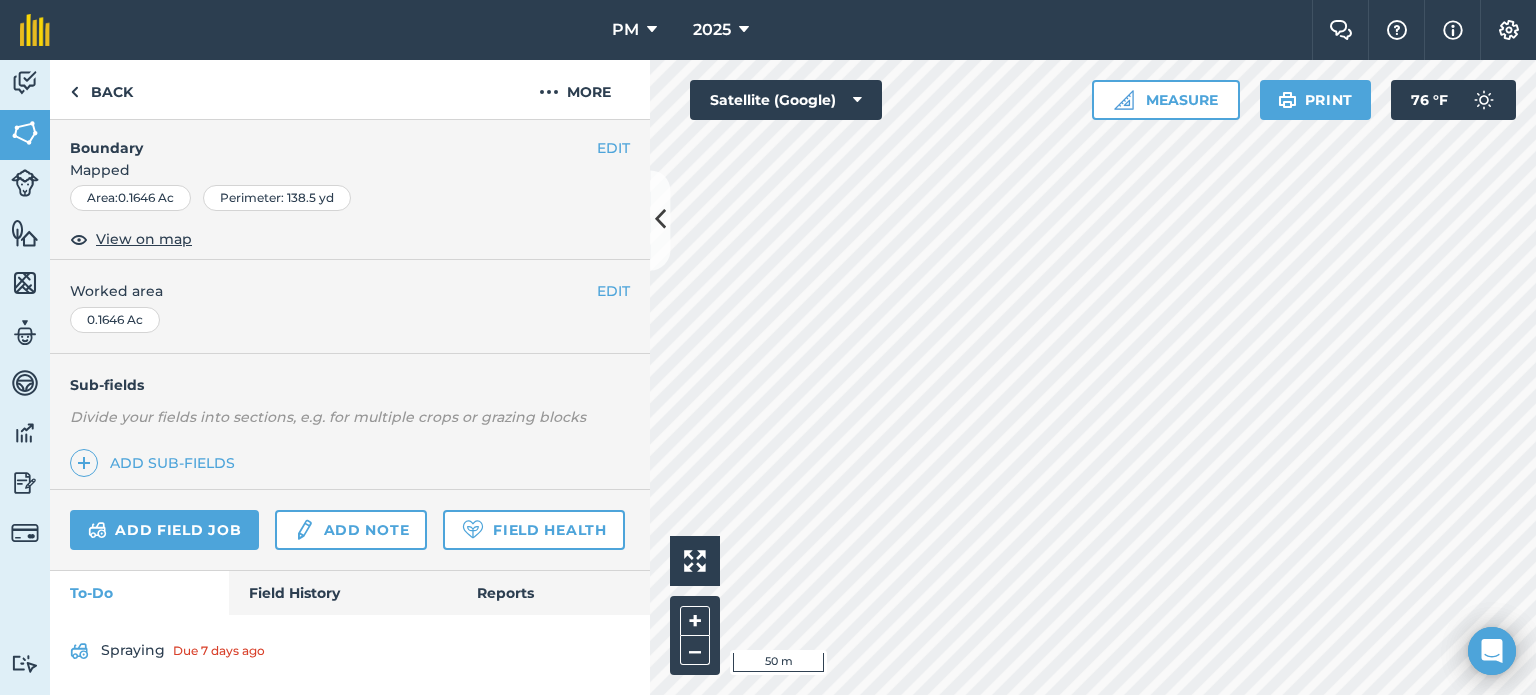 scroll, scrollTop: 316, scrollLeft: 0, axis: vertical 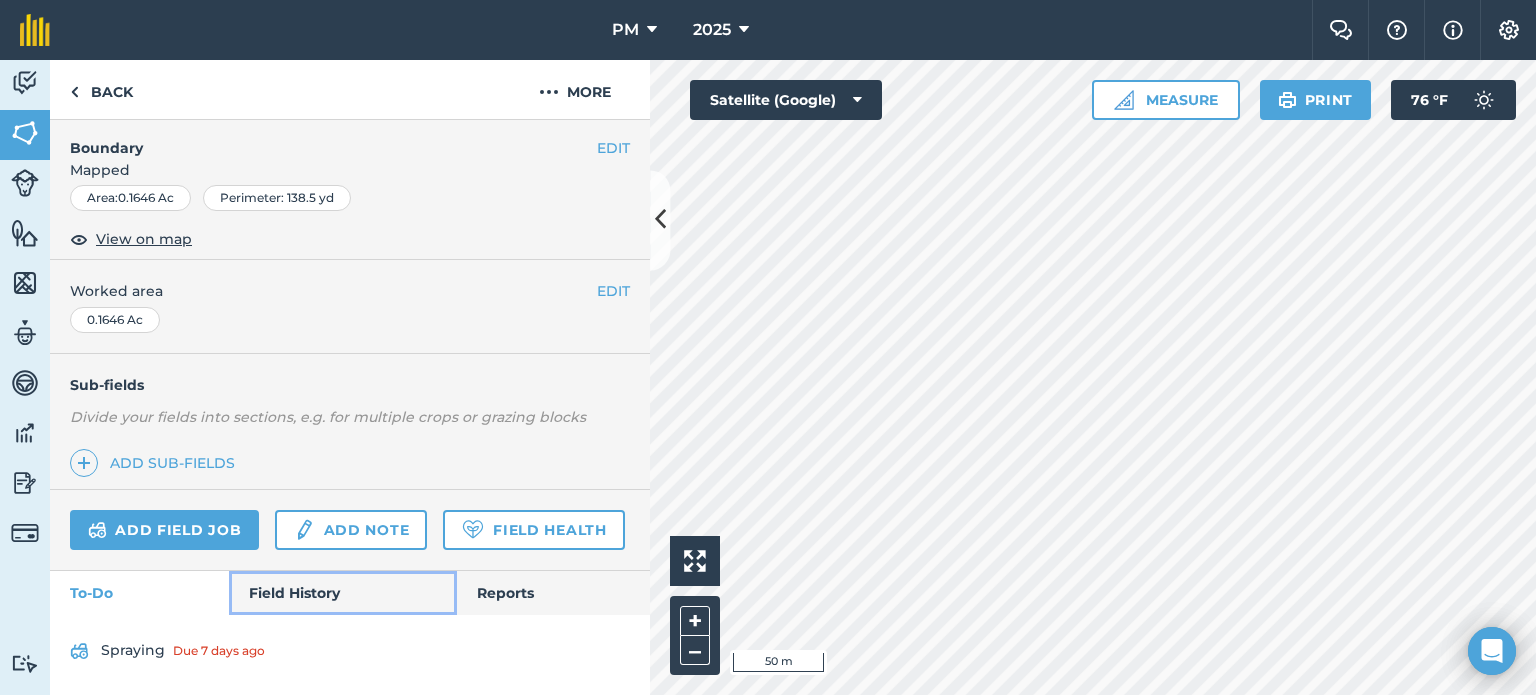 click on "Field History" at bounding box center (342, 593) 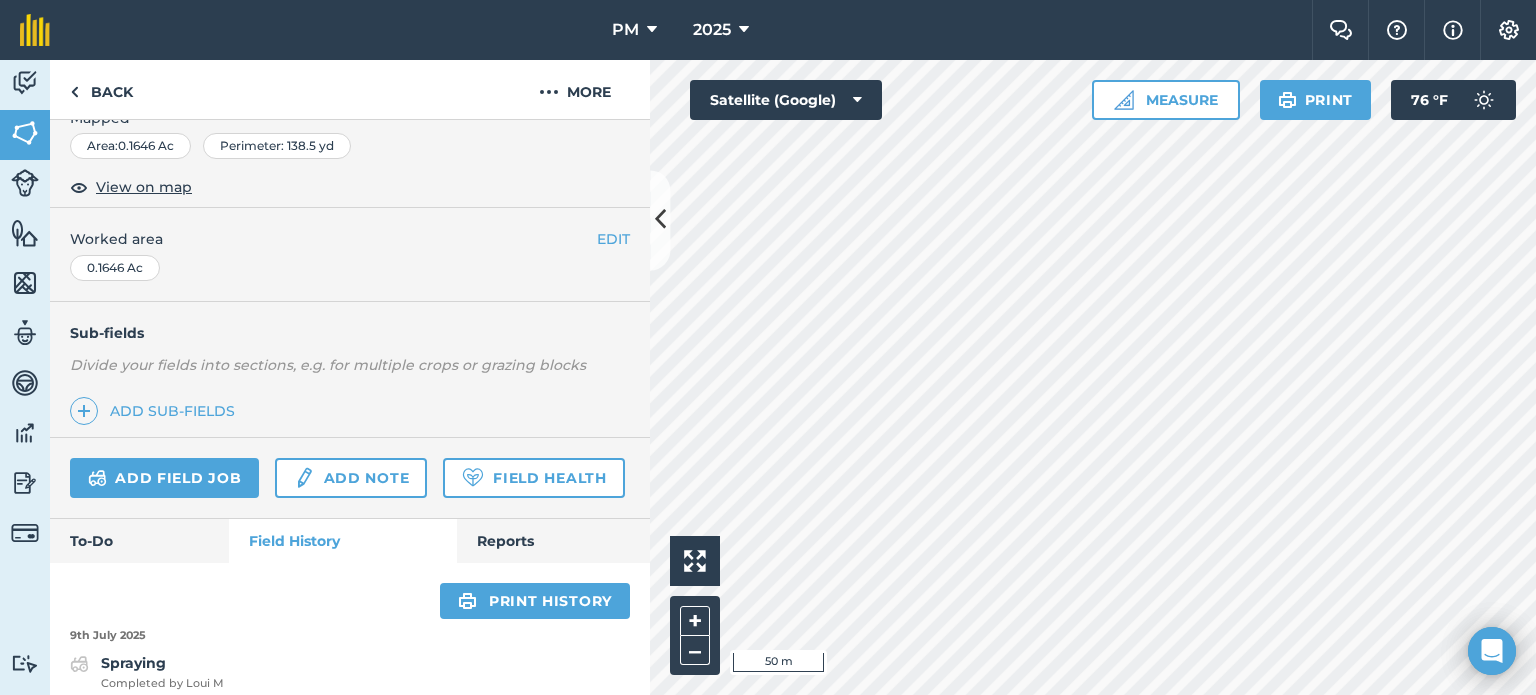 scroll, scrollTop: 299, scrollLeft: 0, axis: vertical 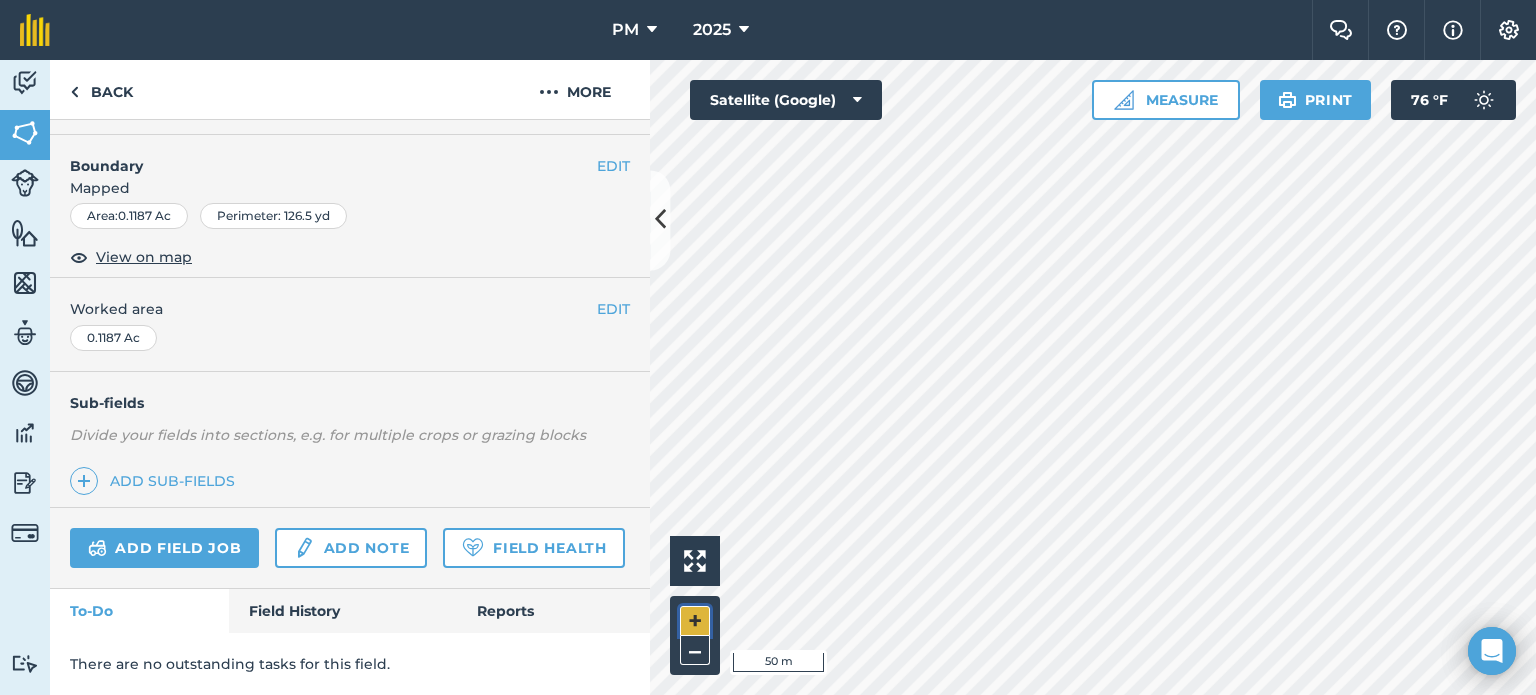 click on "+" at bounding box center (695, 621) 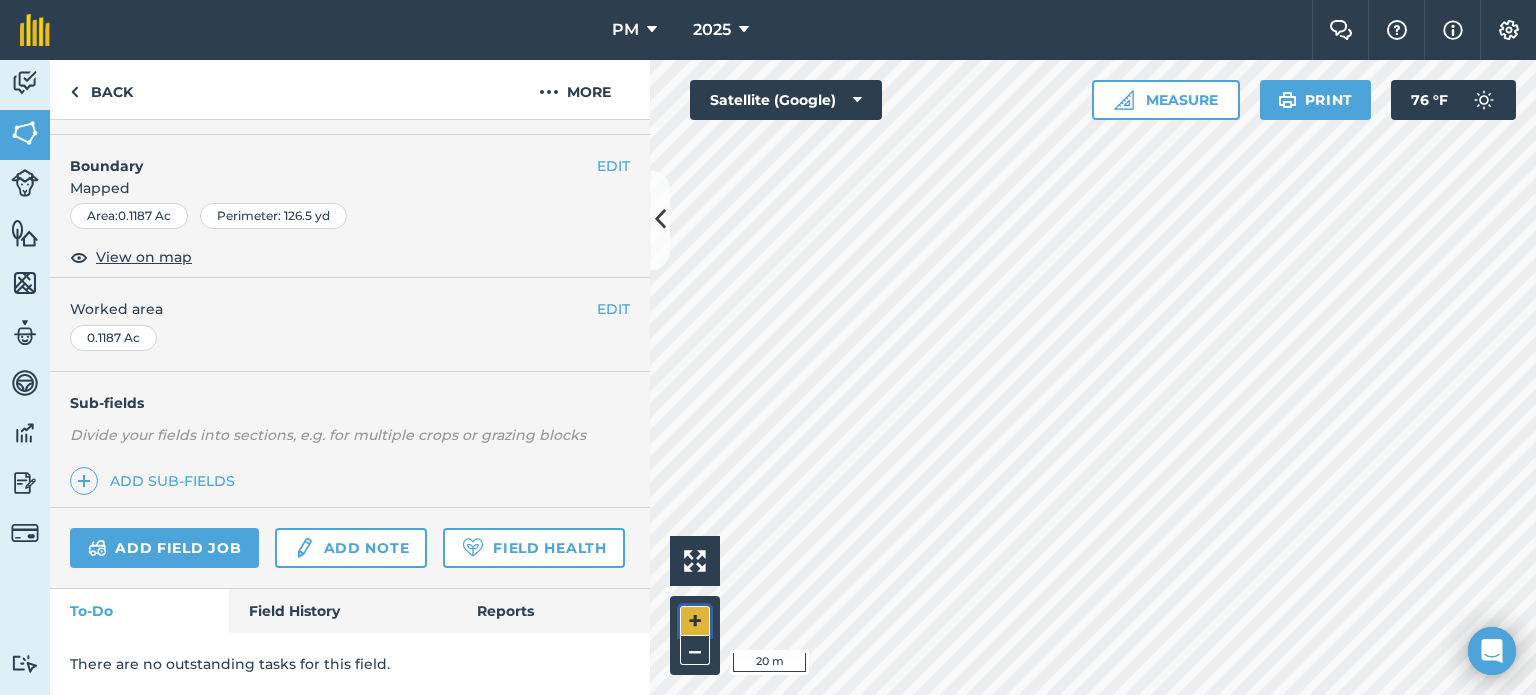 click on "+" at bounding box center (695, 621) 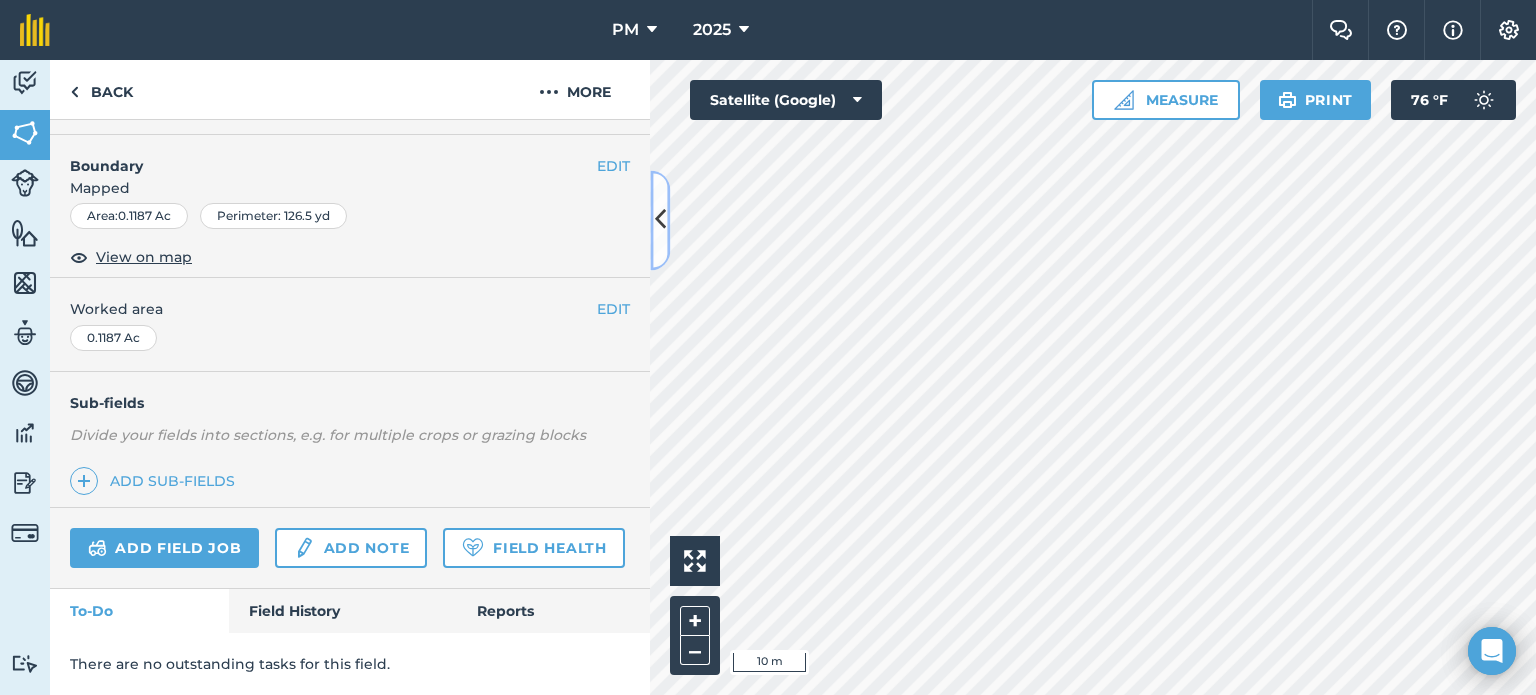 click at bounding box center (660, 220) 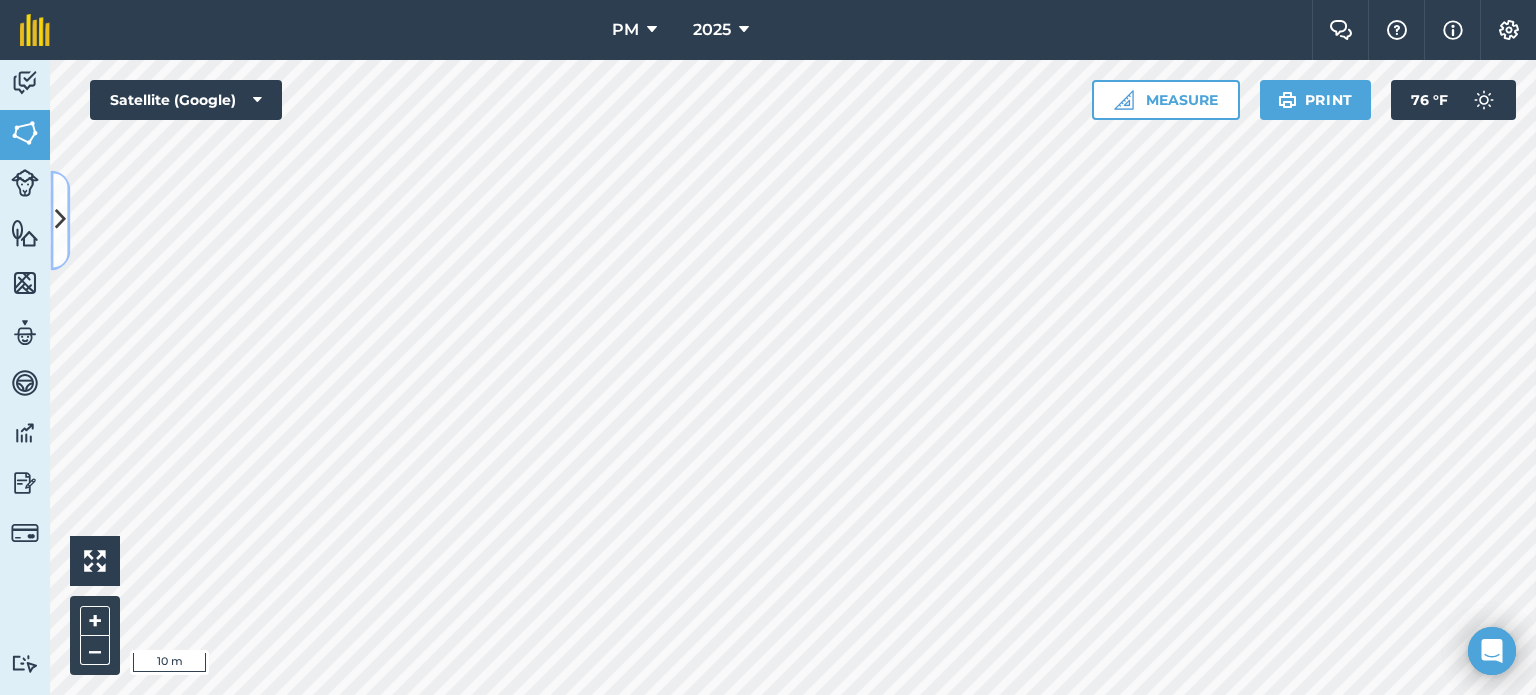 click at bounding box center [60, 220] 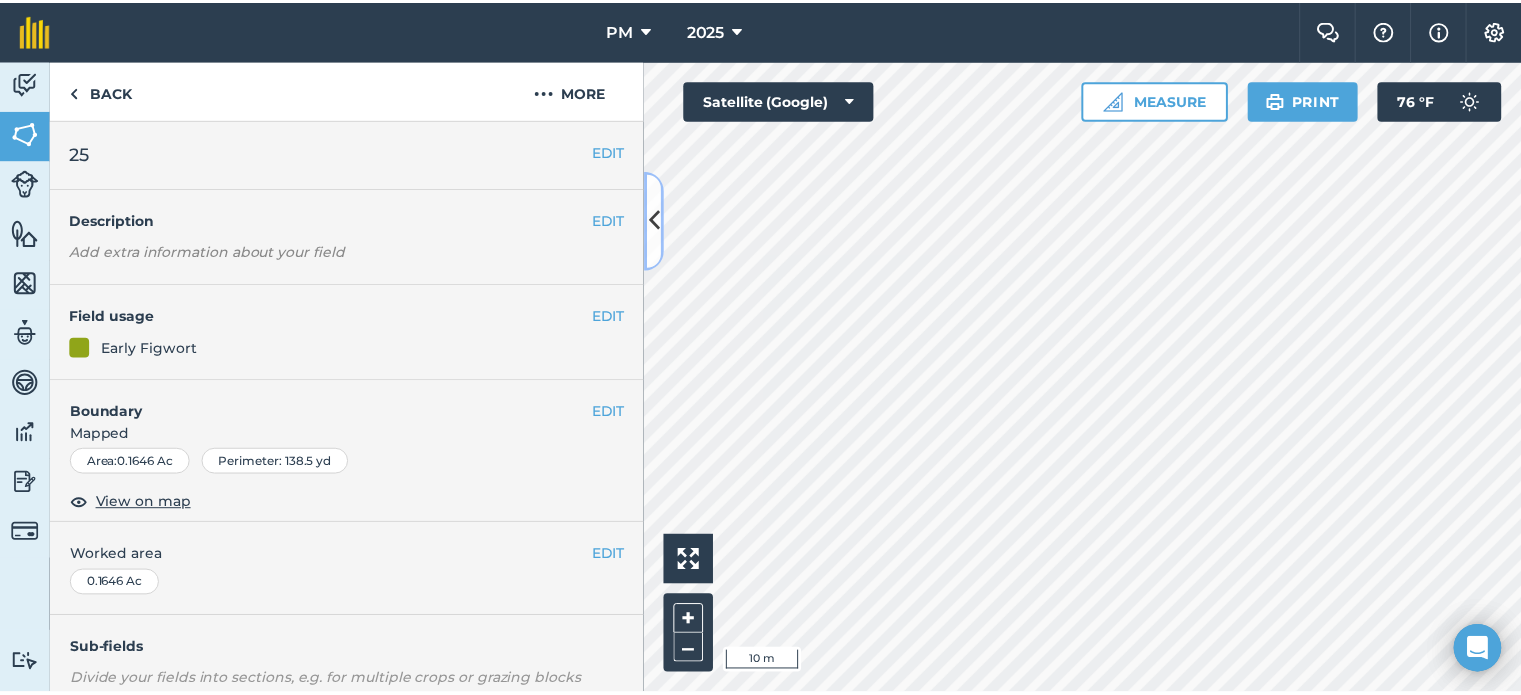 scroll, scrollTop: 316, scrollLeft: 0, axis: vertical 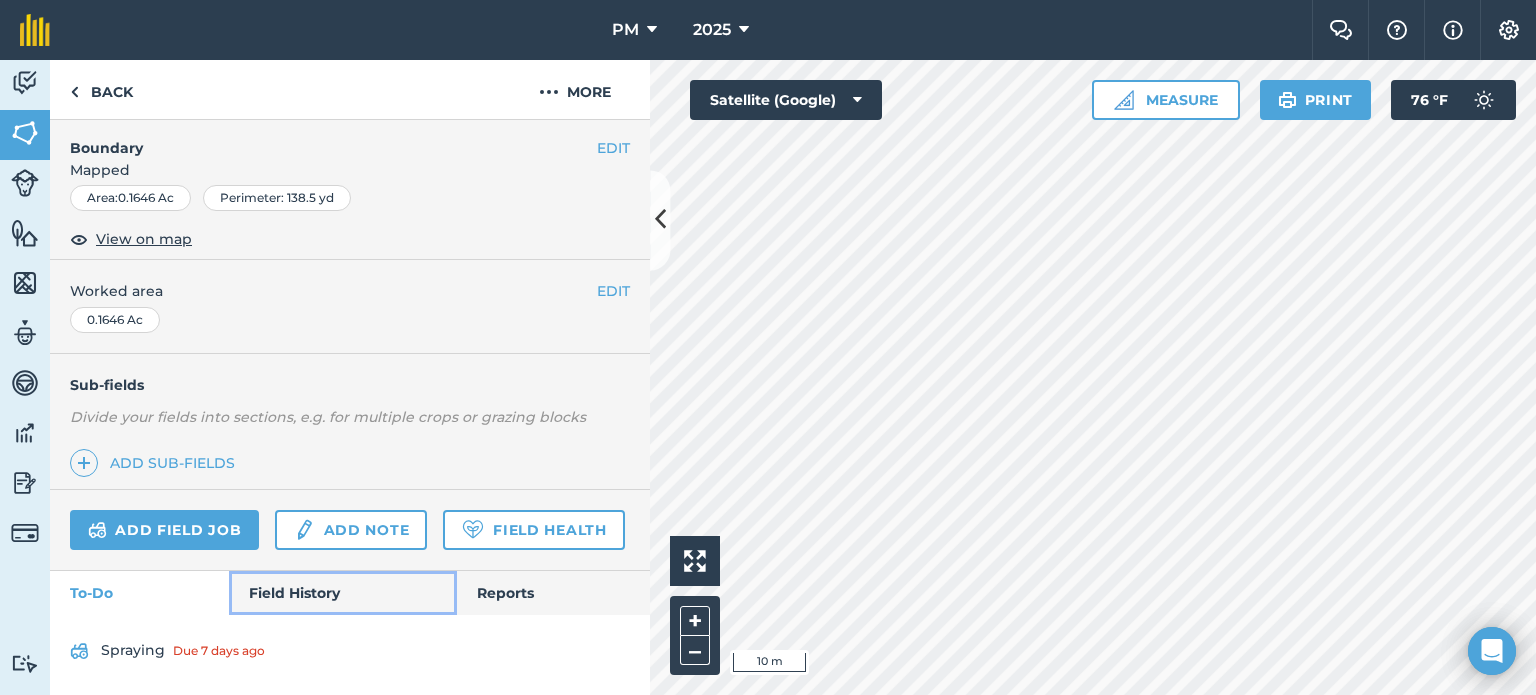 click on "Field History" at bounding box center (342, 593) 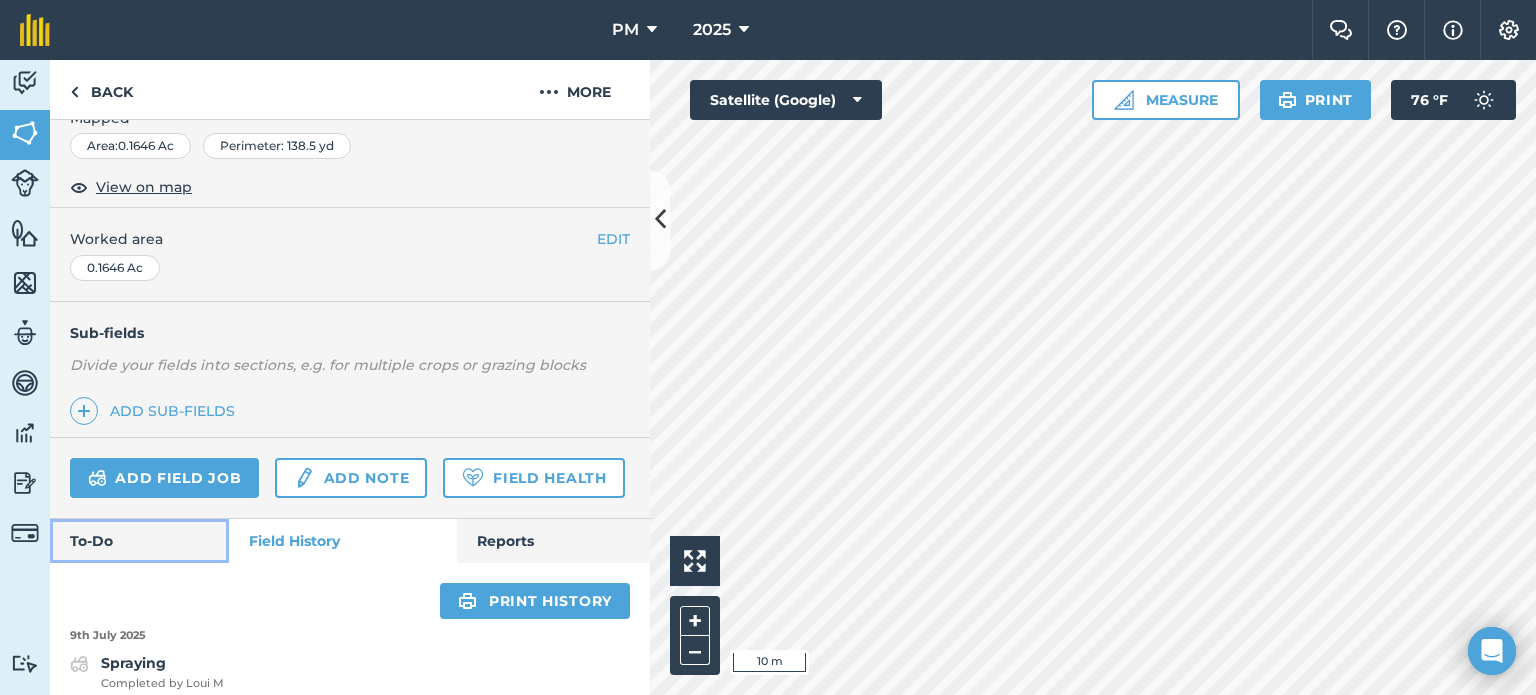 click on "To-Do" at bounding box center [139, 541] 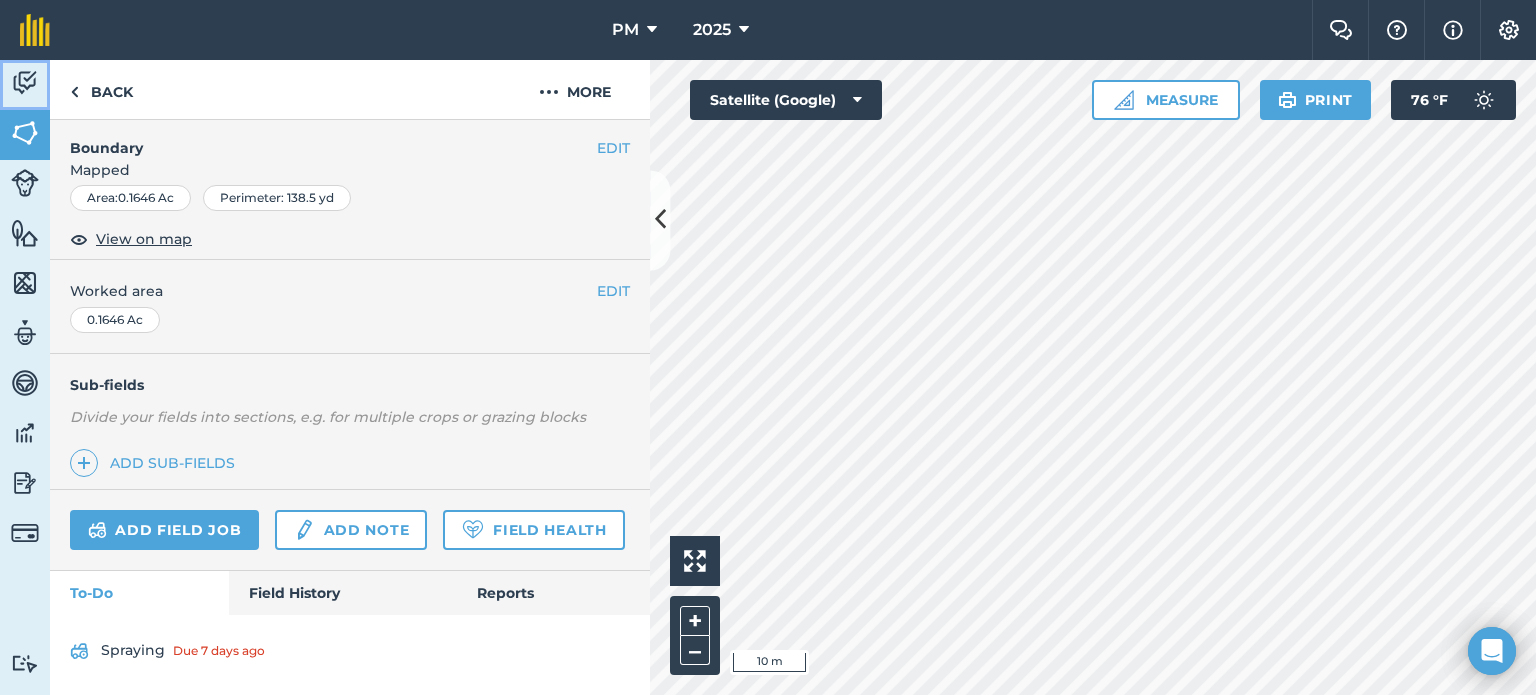 click at bounding box center [25, 83] 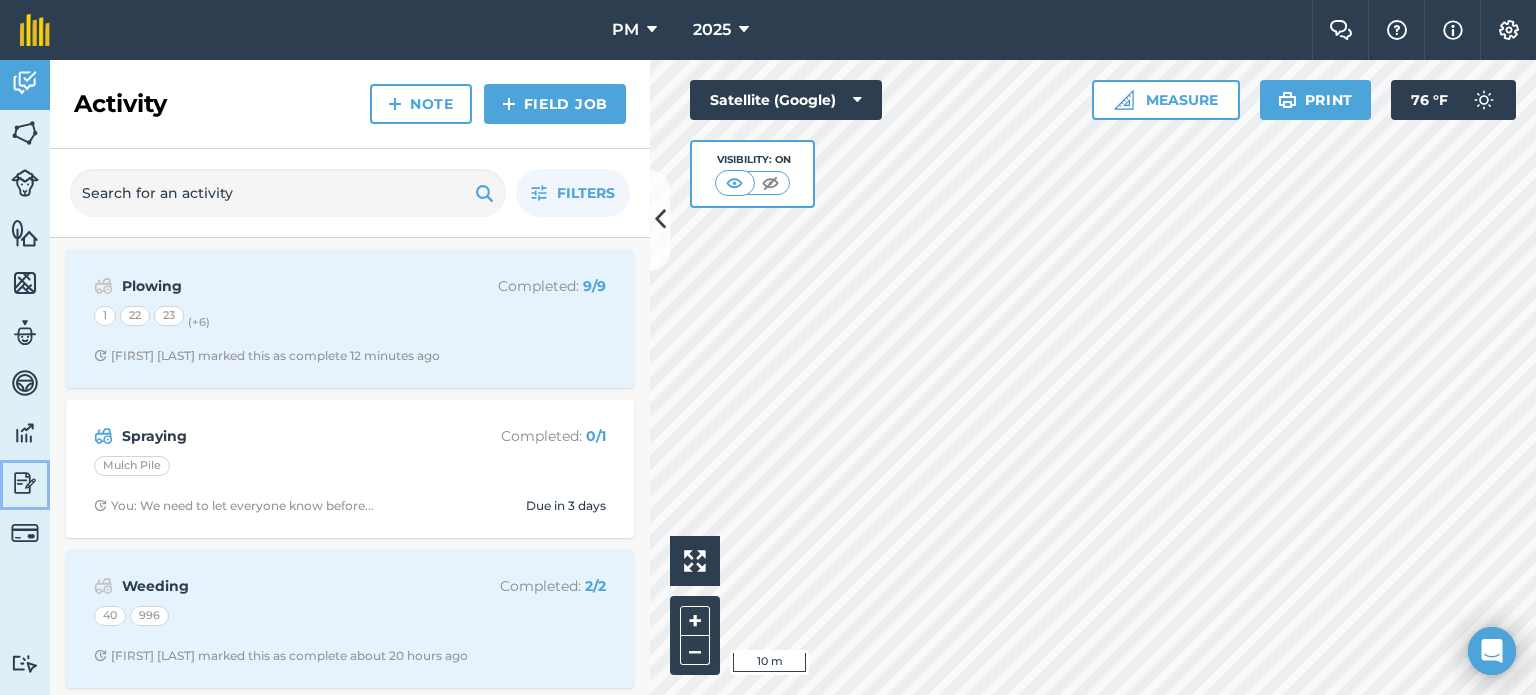 click at bounding box center (25, 483) 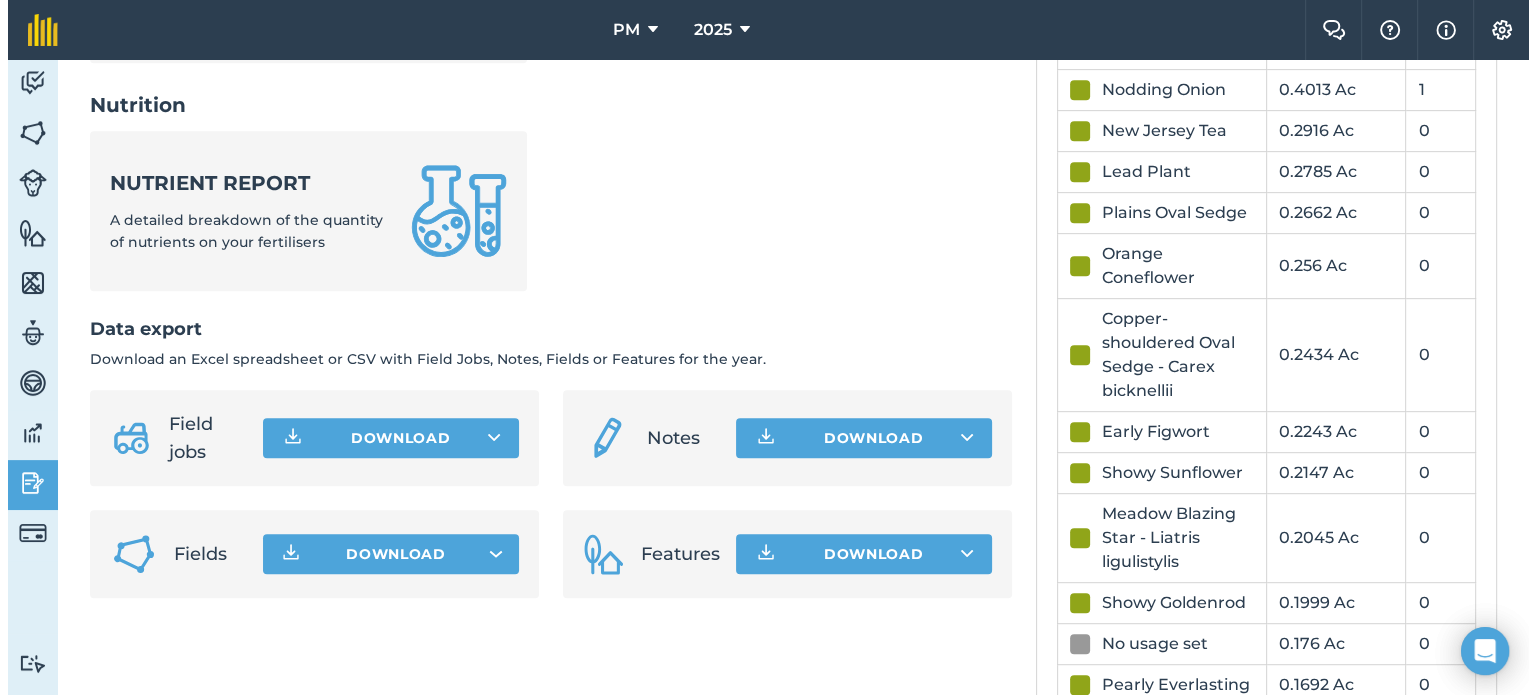 scroll, scrollTop: 920, scrollLeft: 0, axis: vertical 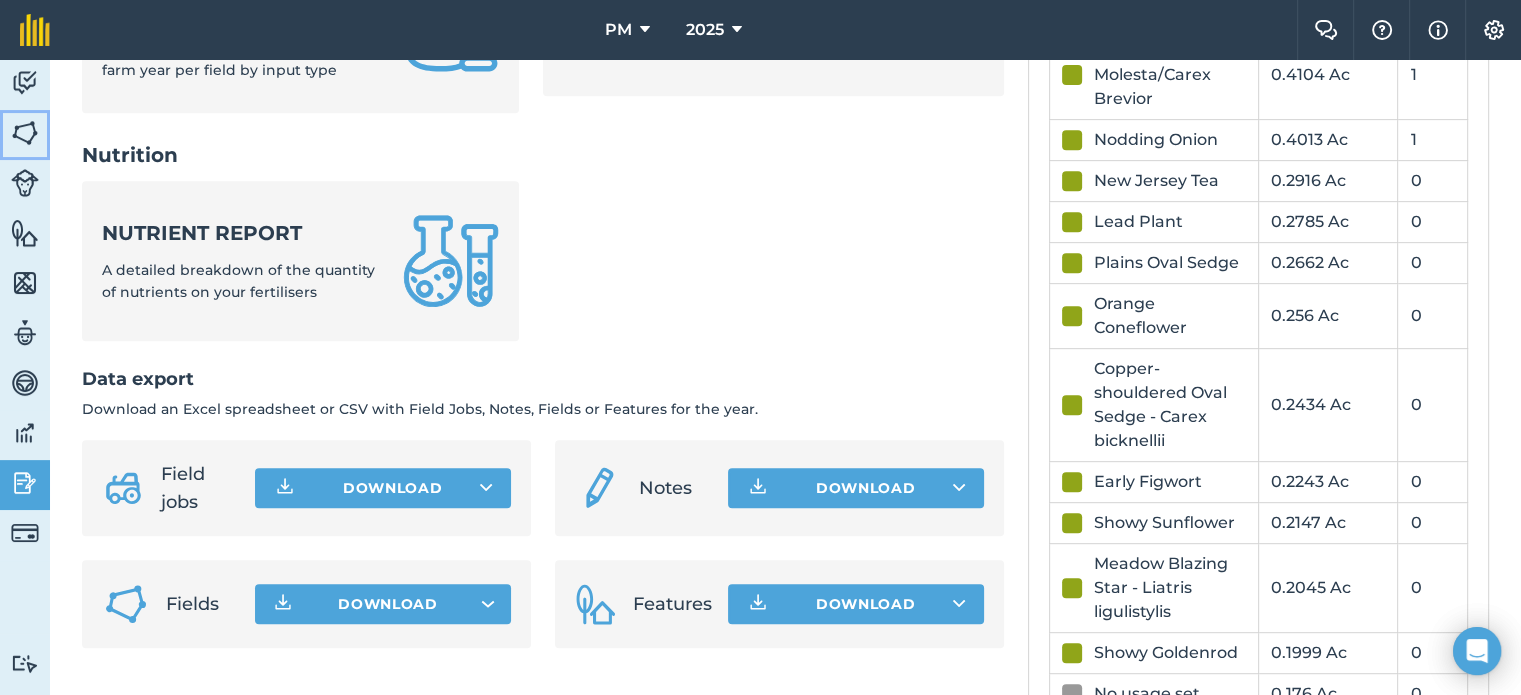 click at bounding box center (25, 133) 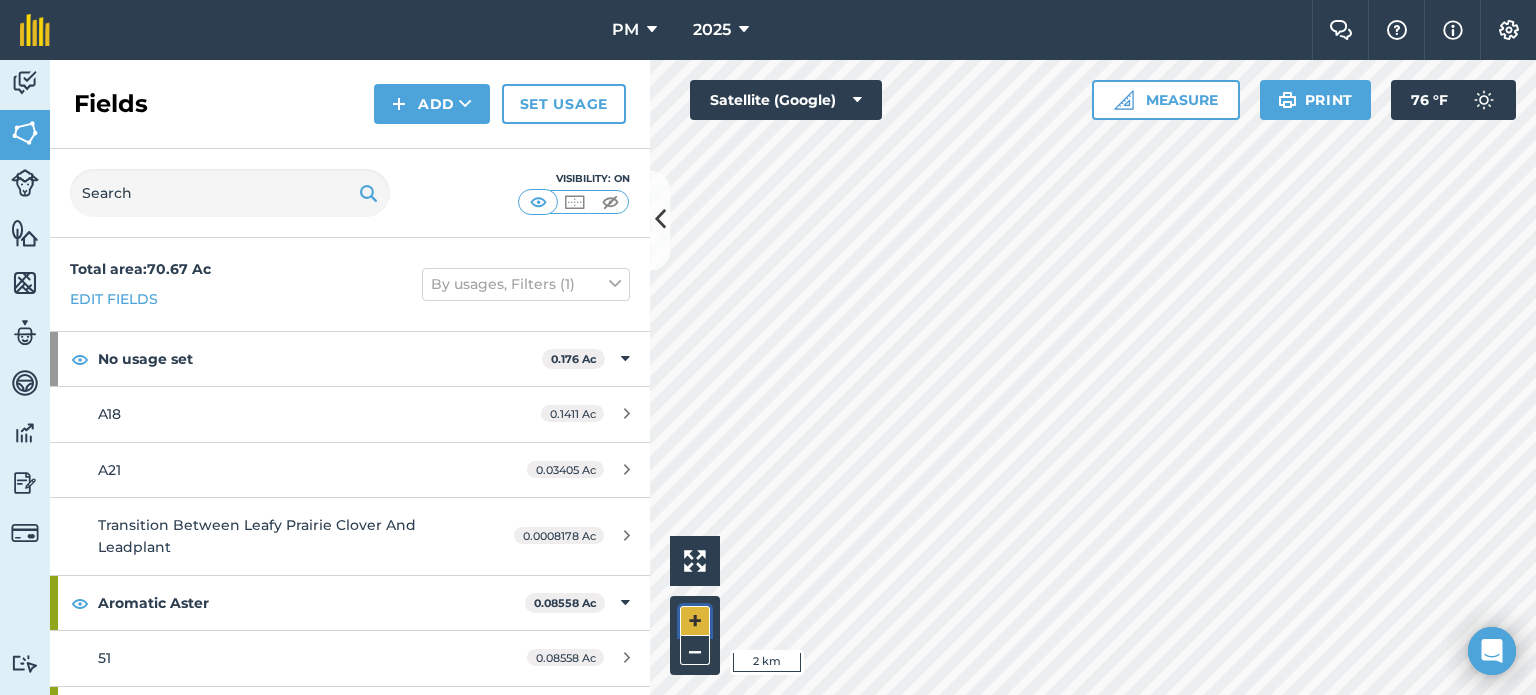 click on "+" at bounding box center [695, 621] 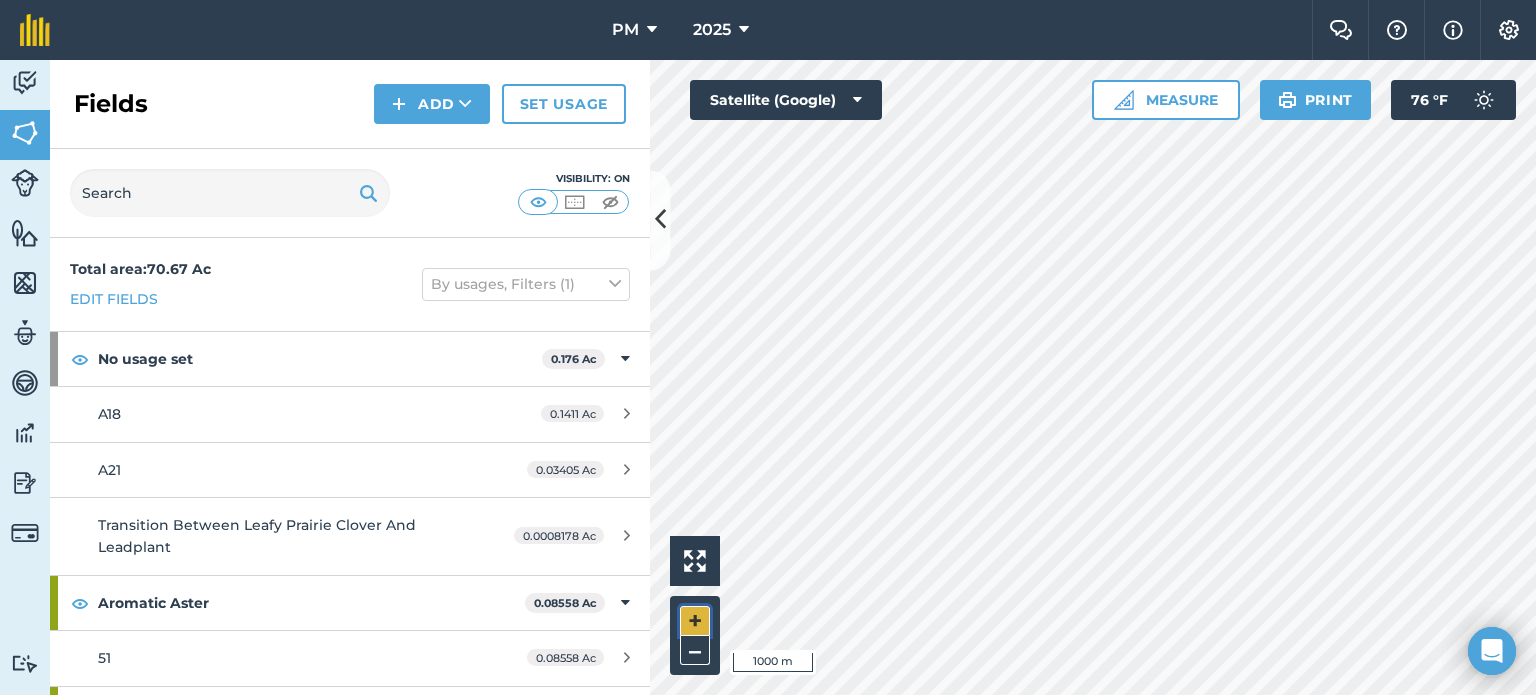 click on "+" at bounding box center (695, 621) 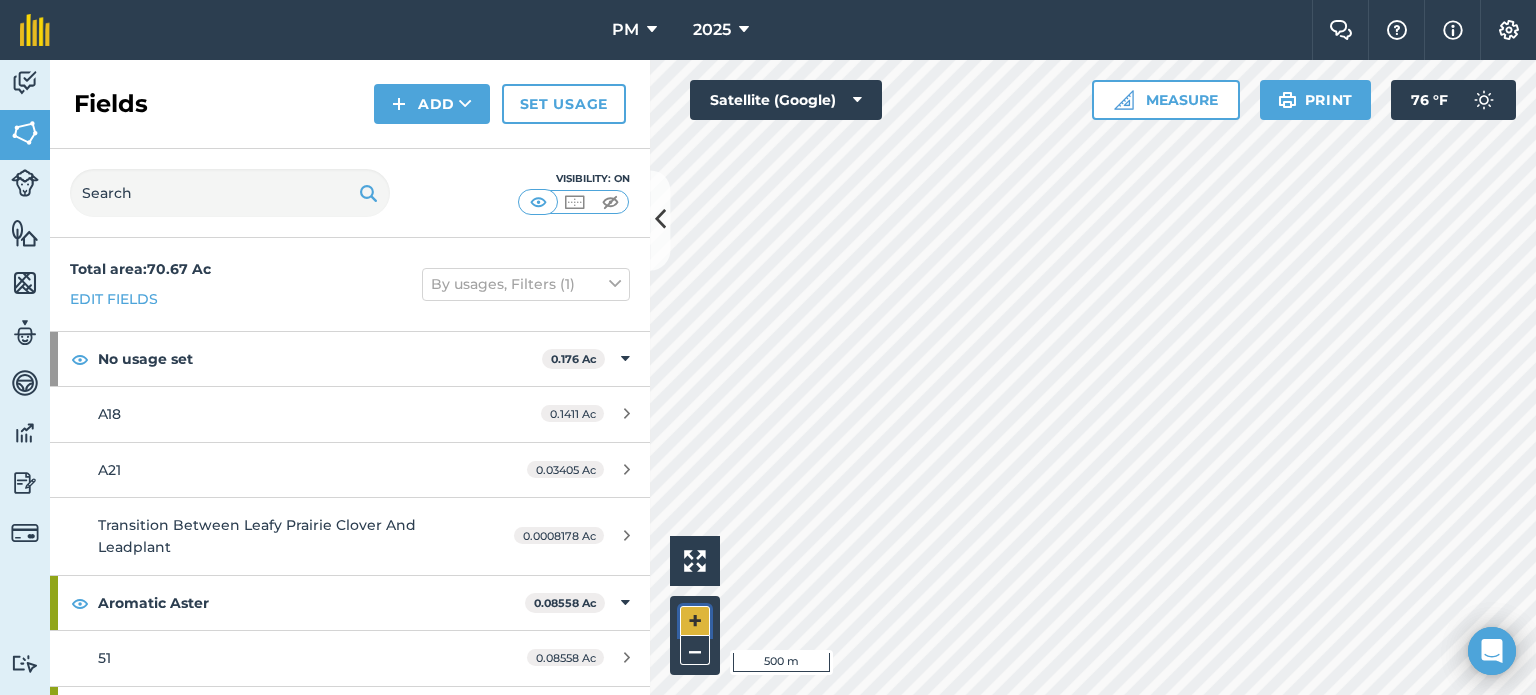click on "+" at bounding box center (695, 621) 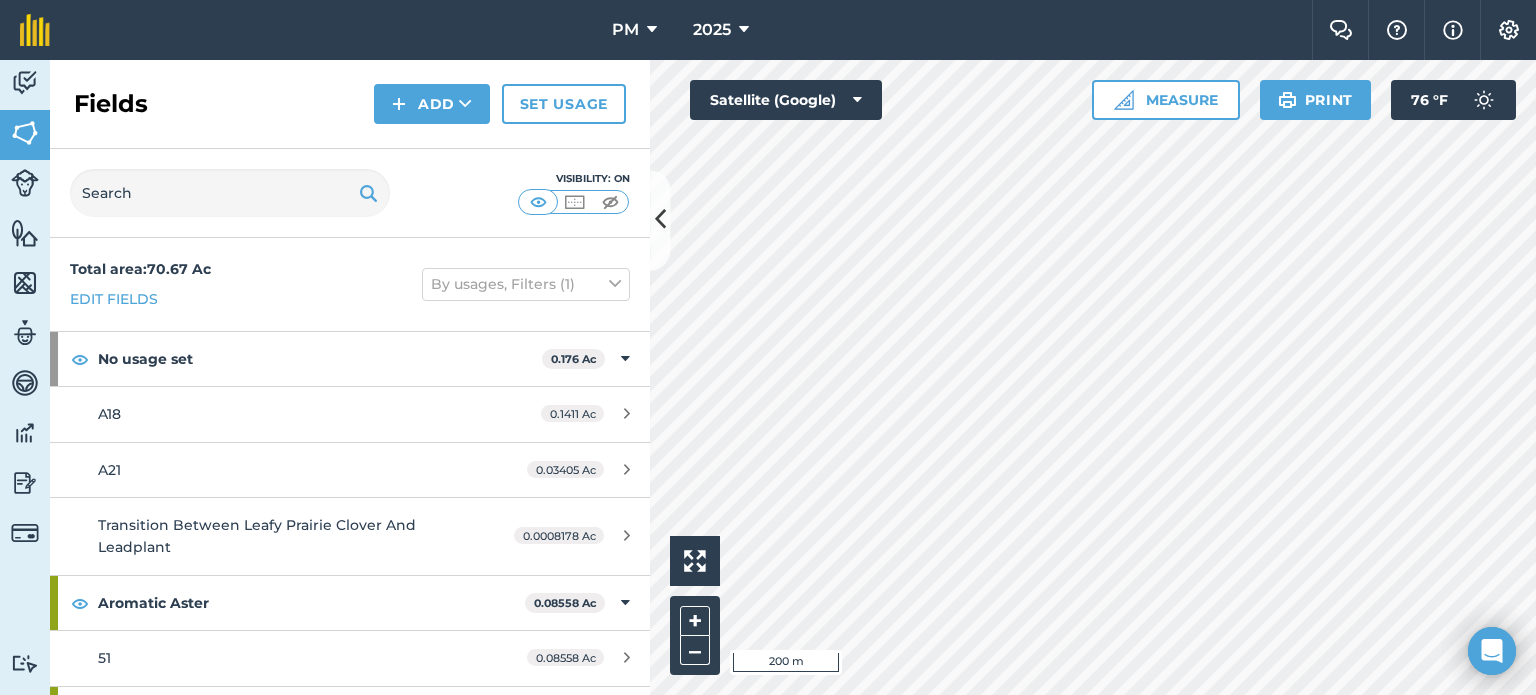 click on "PM 2025 Farm Chat Help Info Settings PM  -  2025 Printed on  05/08/2025 Field usages No usage set Amethyst Shooting Star Anise Hysop Aromatic Aster Blue Joint Grass - Calamagrostis canadensis Blue Sage Bluestem Goldenrod Bristly Sedge Cardinal Flower - Lobelia cardinalis Carex Molesta/Carex Brevior Clustered Mountain Mint Common Ironweed Copper-shouldered Oval Sedge - Carex bicknellii Early Figwort Eastern Star Sedge - Carex Radeita Empty False Aster - Boltonia asteroides Field Oval Sedge Field Oval Sedge - Carex Molesta Fowl Mana Grass - Glyceria striata Fragrant False Indigo Great Coneflower Hairy Beardtongue Kalm St. Johns Wort Late Figwort Lead Plant Leafy Prairie Clover Meadow Blazing Star - Liatris ligulistylis Mixed Prairie Mountain Mint Mulch New Jersey Tea New Layout Nodding Onion Orange Coneflower Ozark Bluestar Pale Purple Coneflower Pearly Everlasting Plains Oval Sedge Poverty Oats Prairie Coreopsis Prairie Dropseed Purple Giant Hyssop Riddell's Goldenrod - Oligoneuron riddellii" at bounding box center [768, 347] 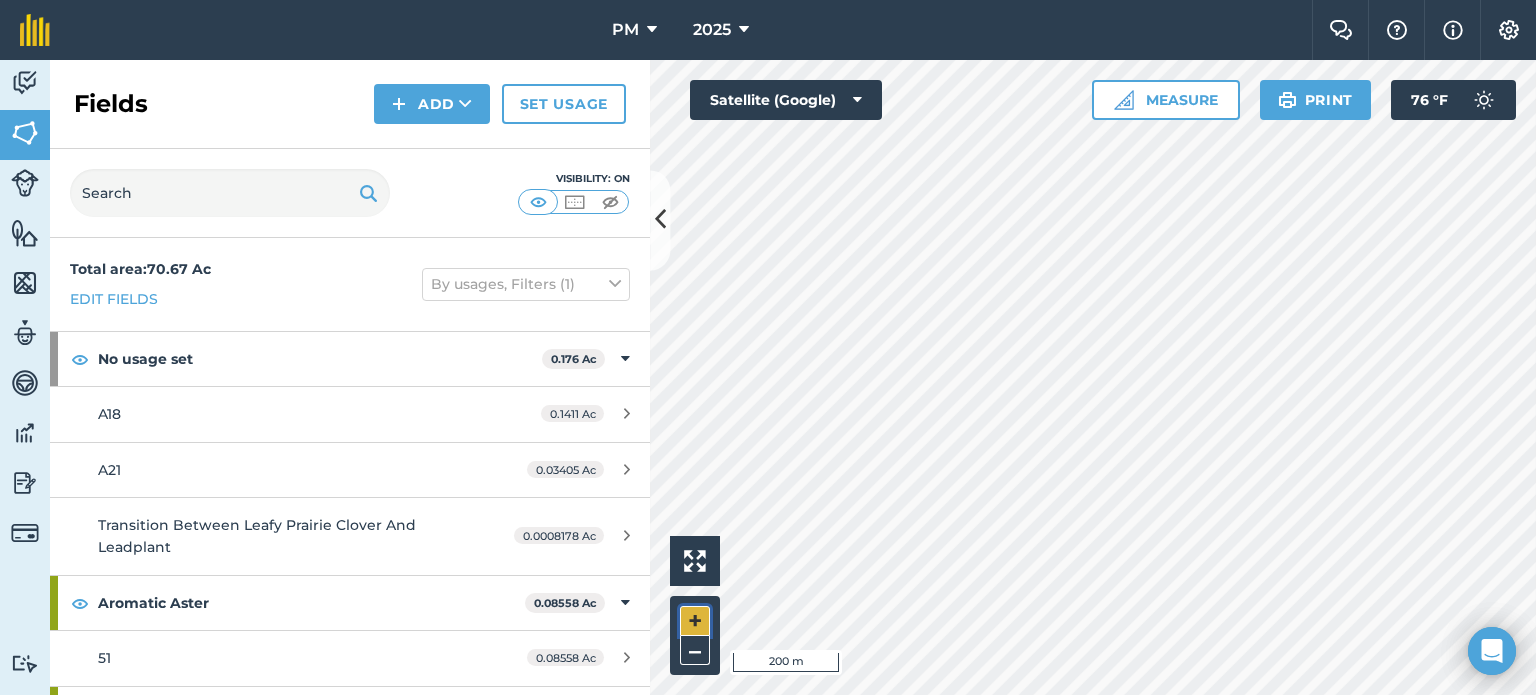 click on "+" at bounding box center (695, 621) 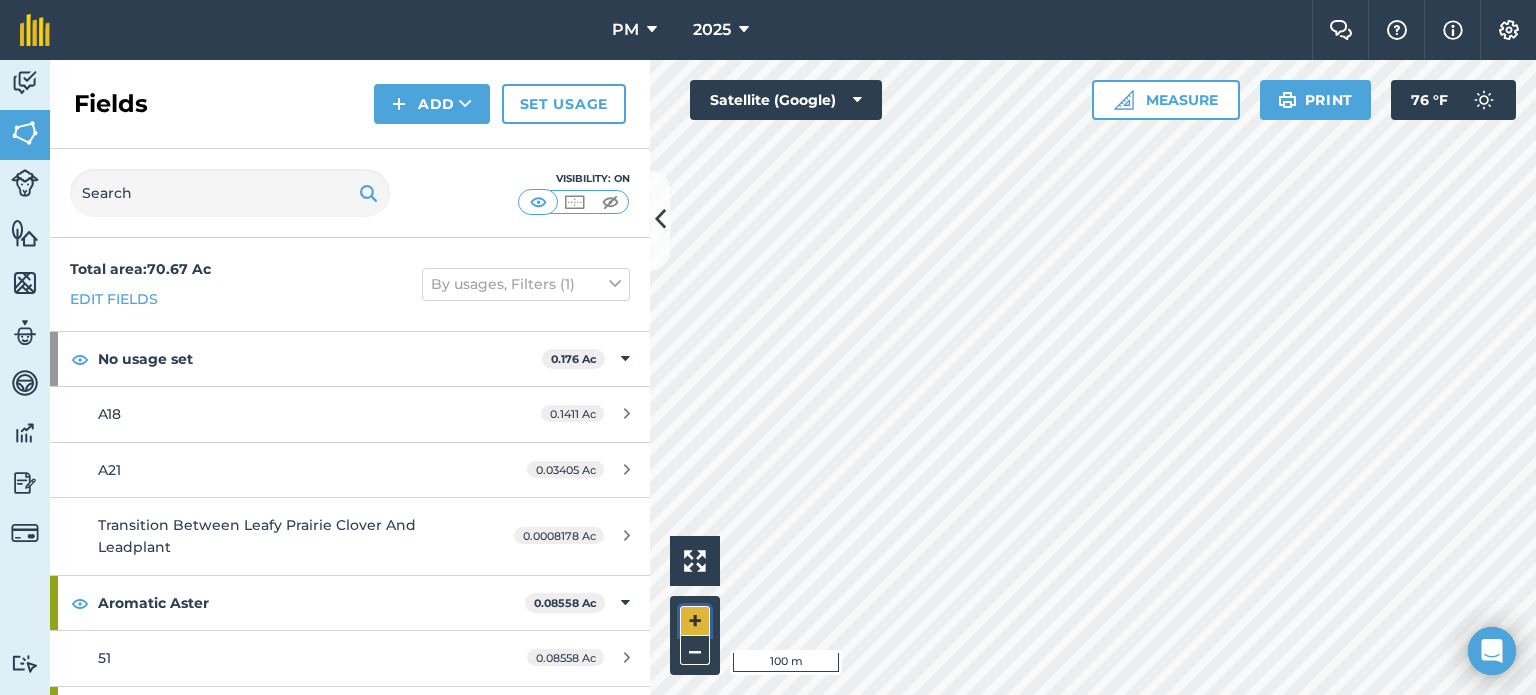 click on "+" at bounding box center (695, 621) 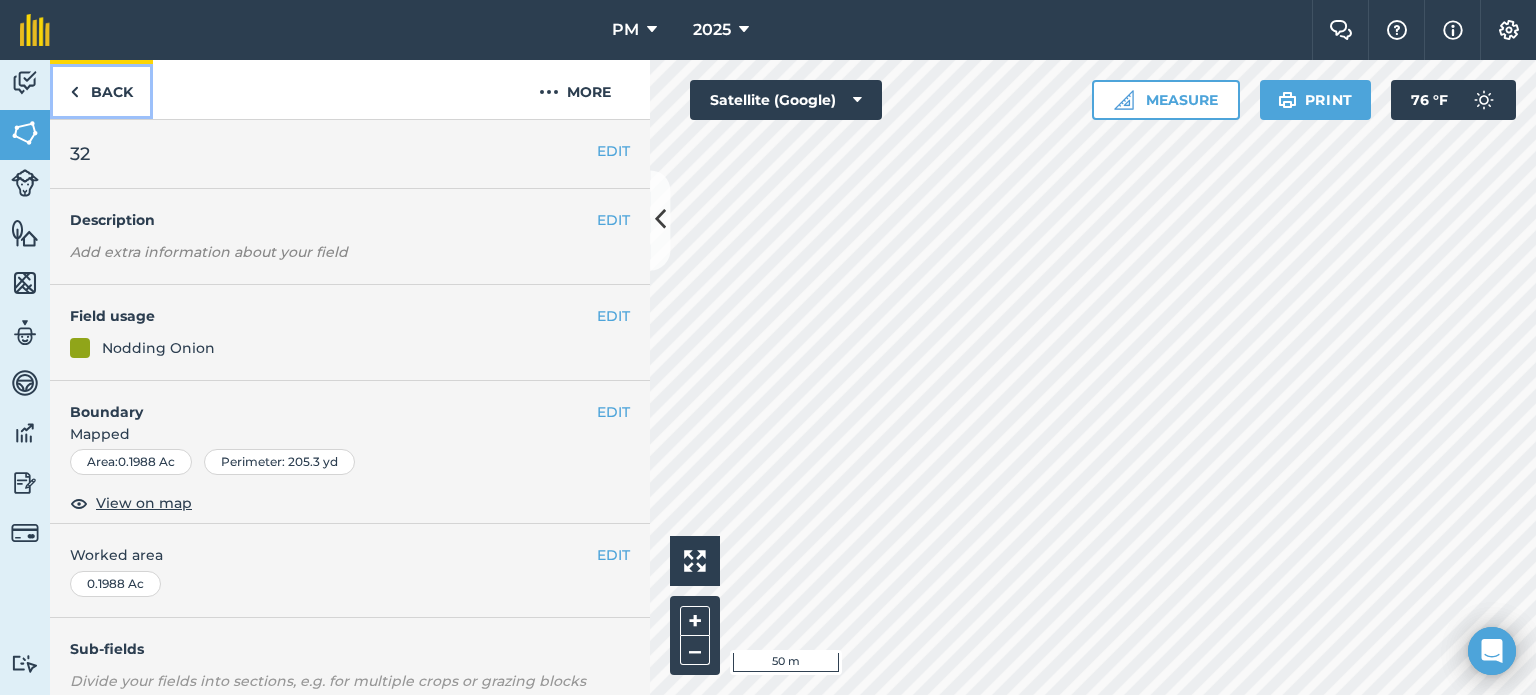 click at bounding box center [74, 92] 